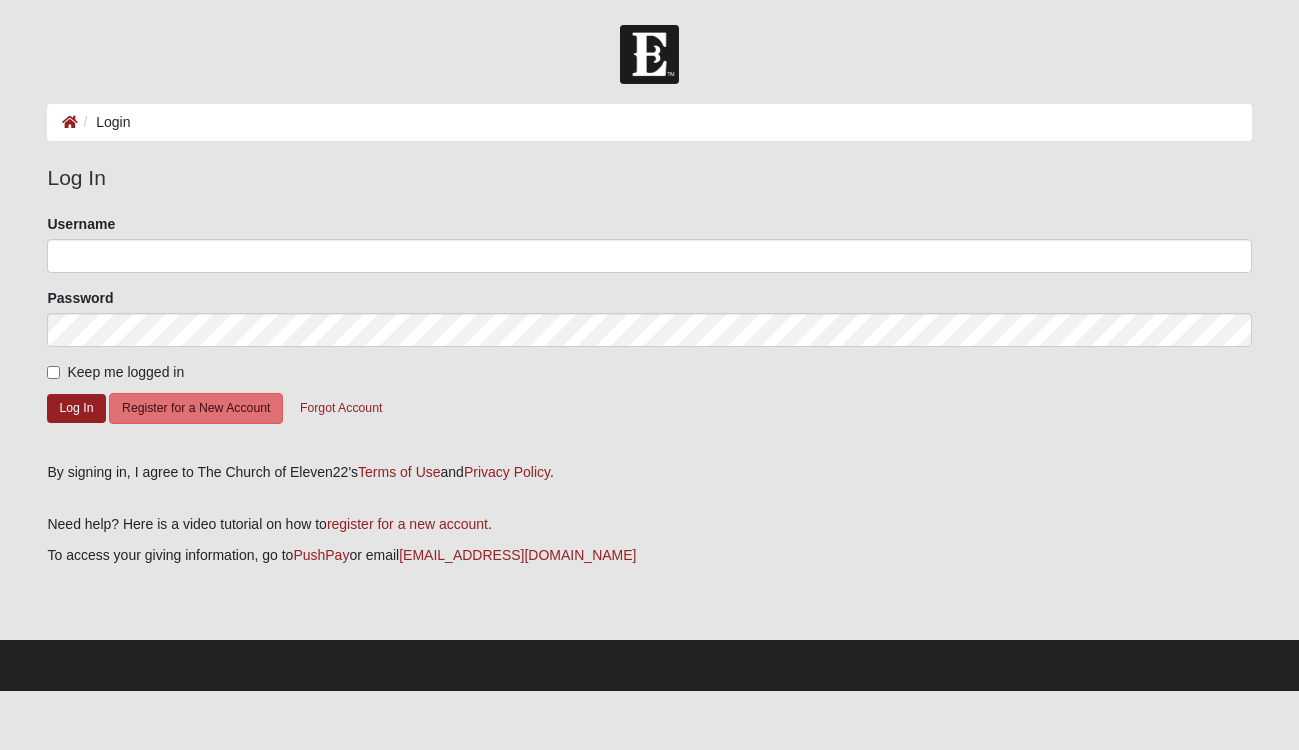 scroll, scrollTop: 0, scrollLeft: 0, axis: both 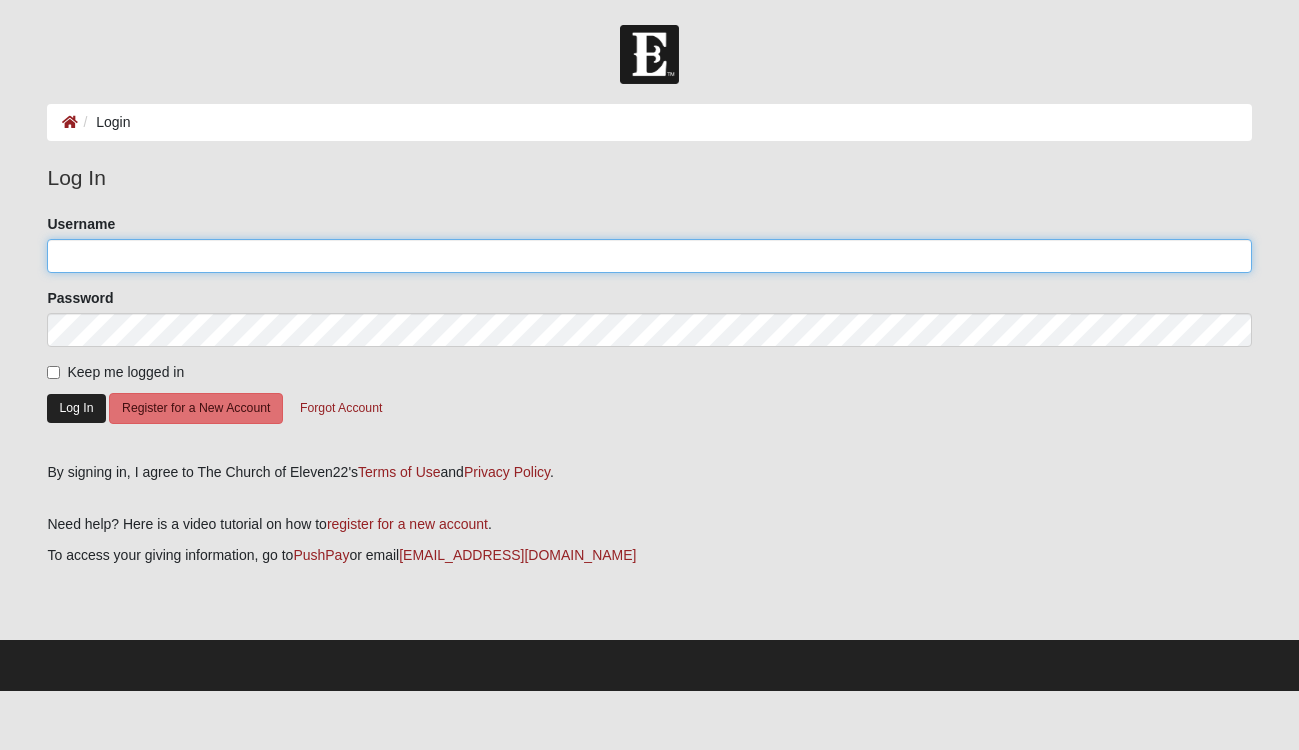 type on "[PERSON_NAME]" 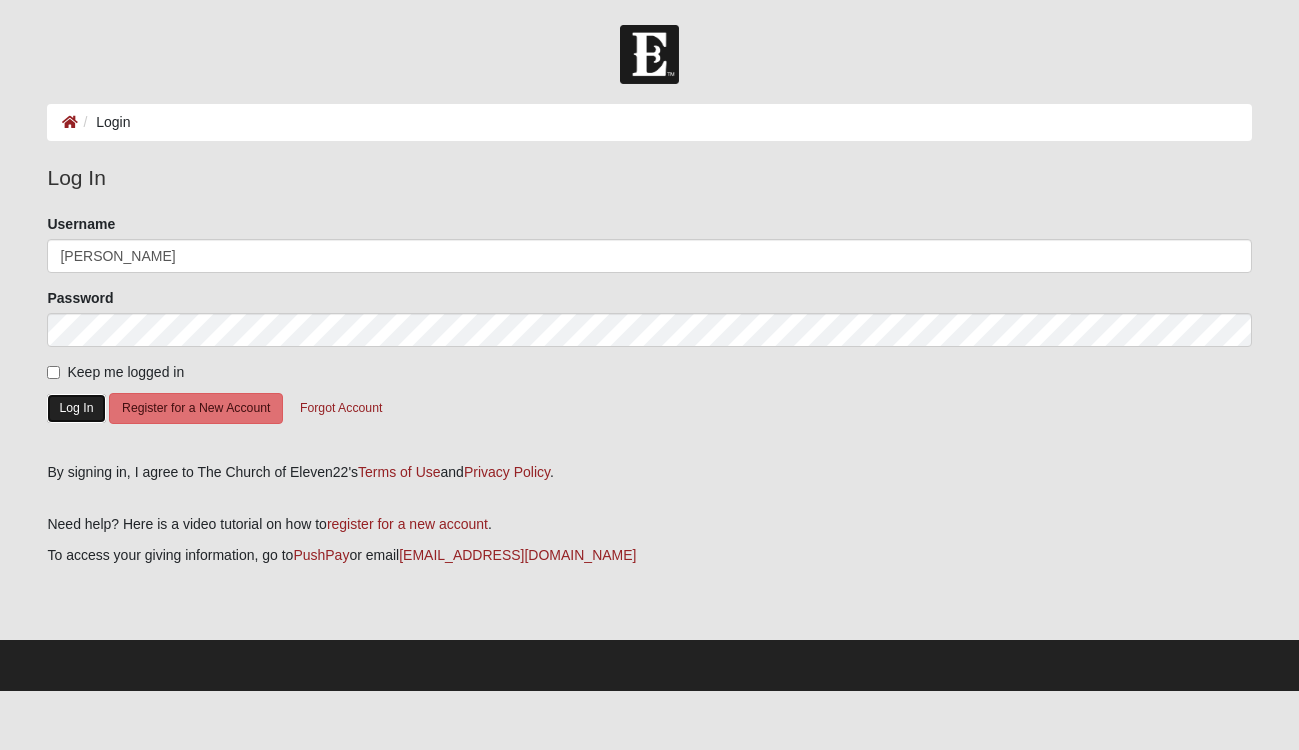 click on "Log In" 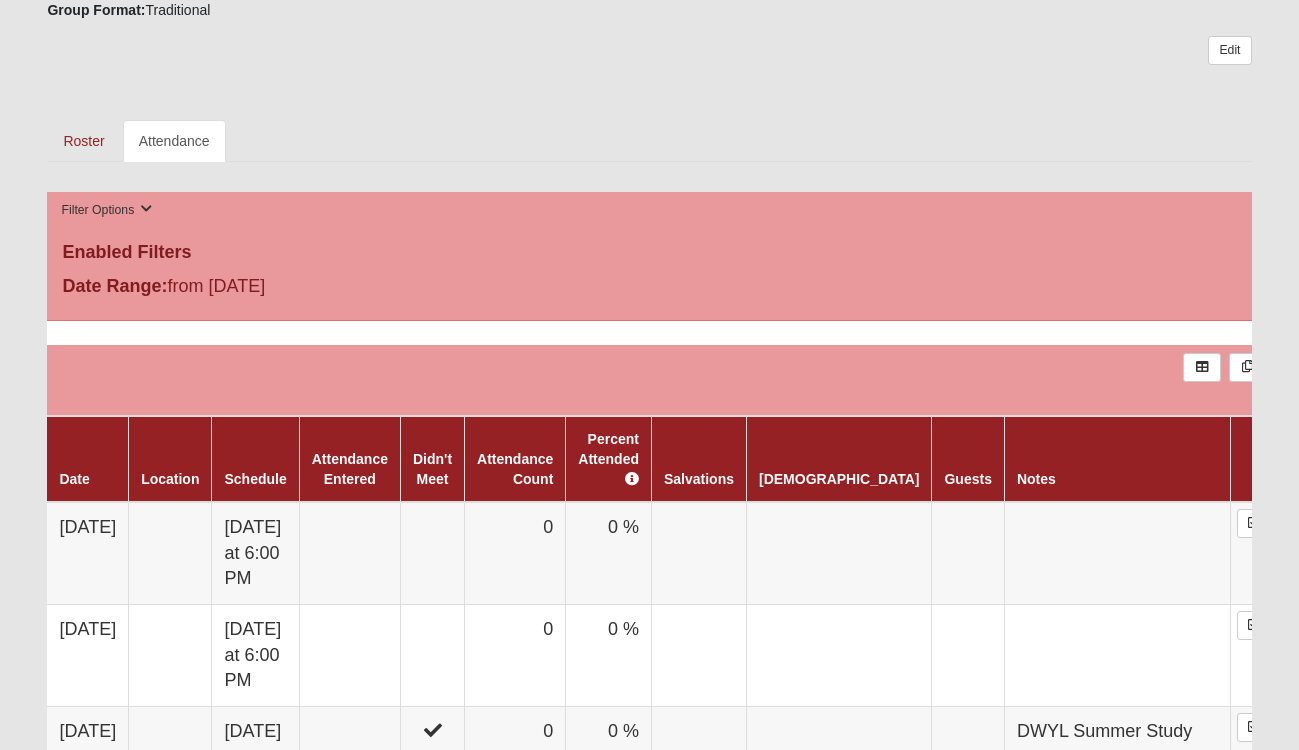 scroll, scrollTop: 844, scrollLeft: 0, axis: vertical 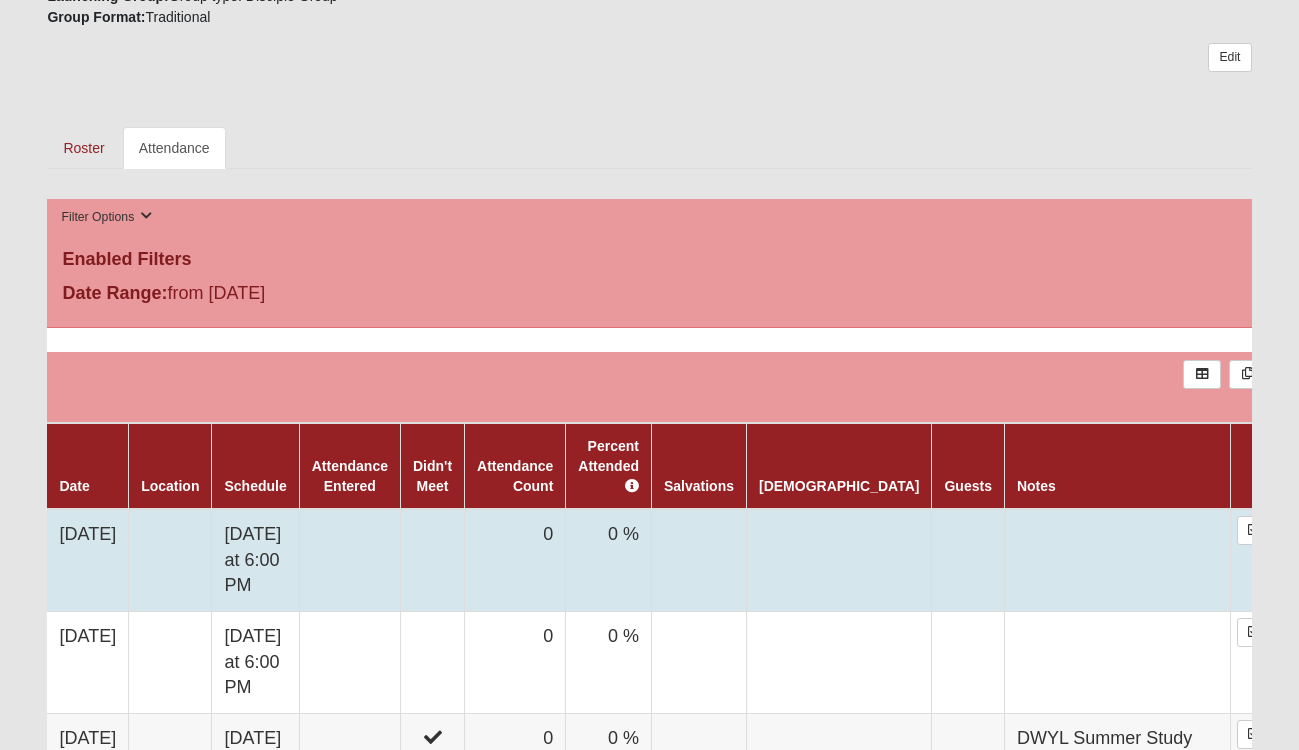 click on "0" at bounding box center [515, 560] 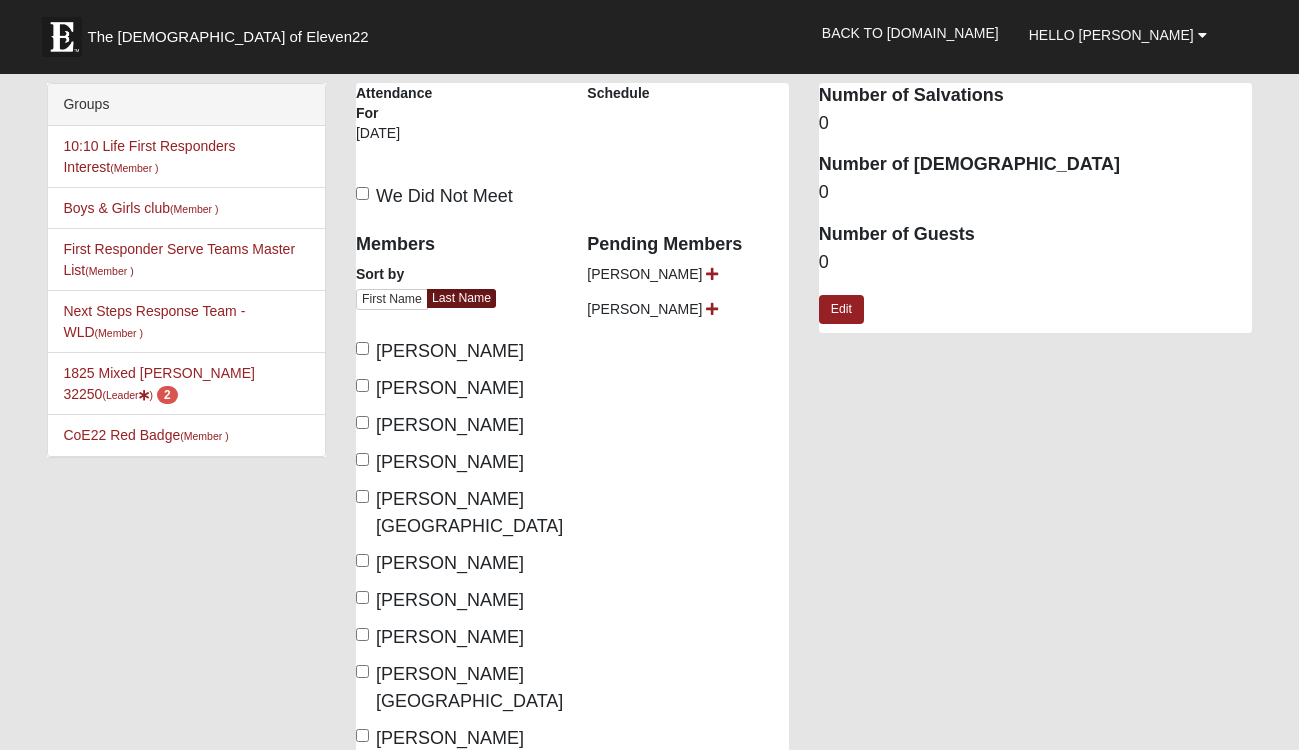 scroll, scrollTop: 0, scrollLeft: 0, axis: both 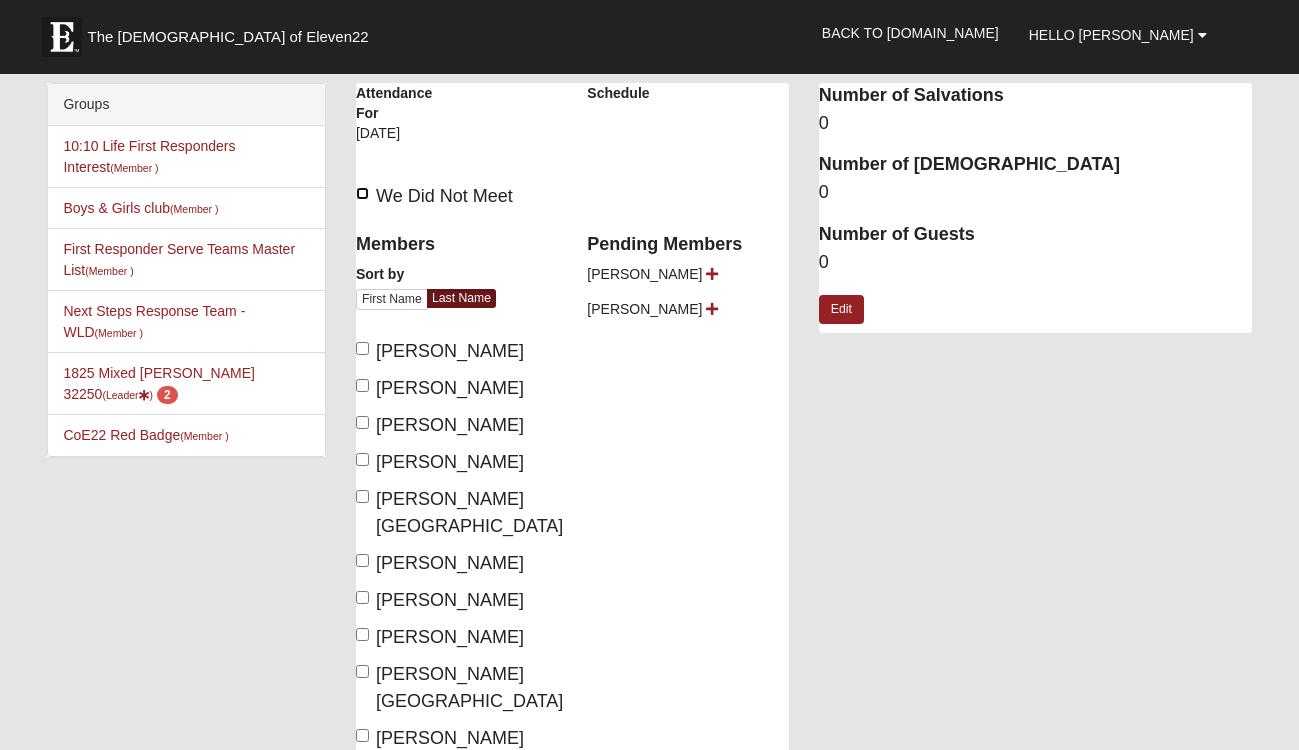click on "We Did Not Meet" at bounding box center (362, 193) 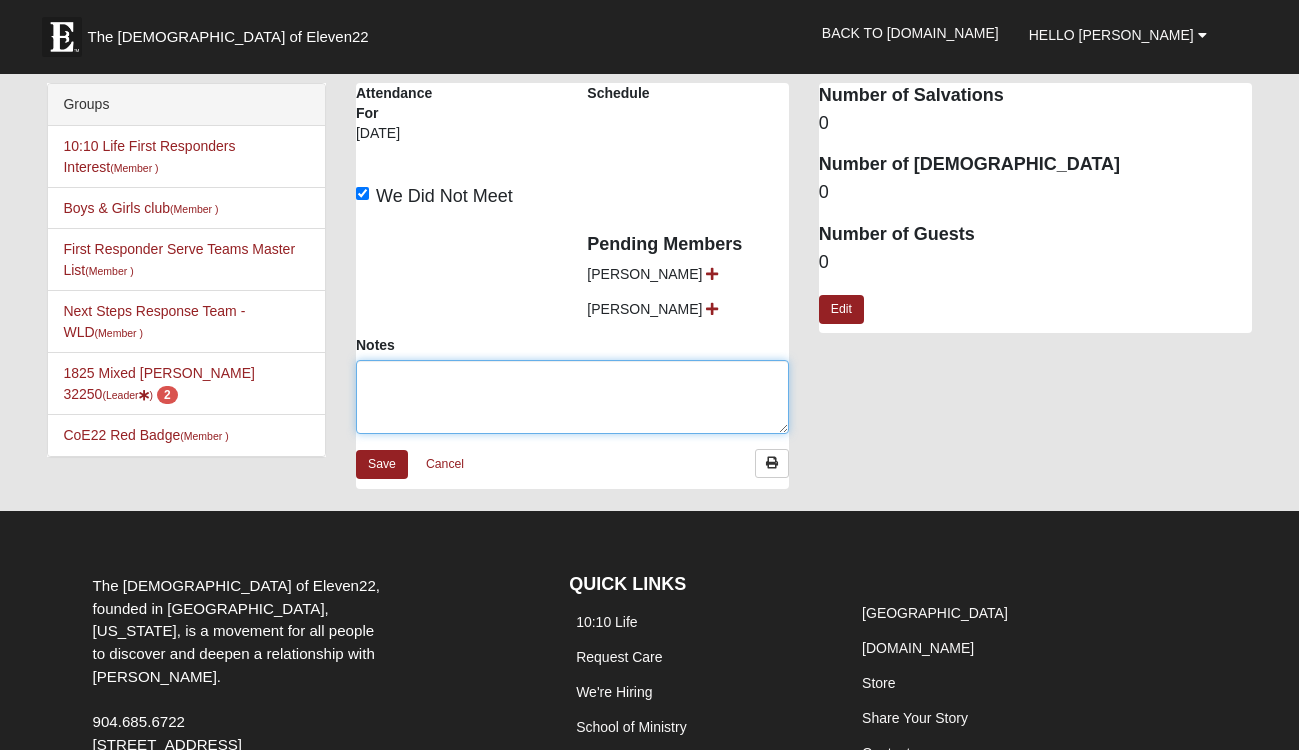 click on "Notes" at bounding box center [572, 397] 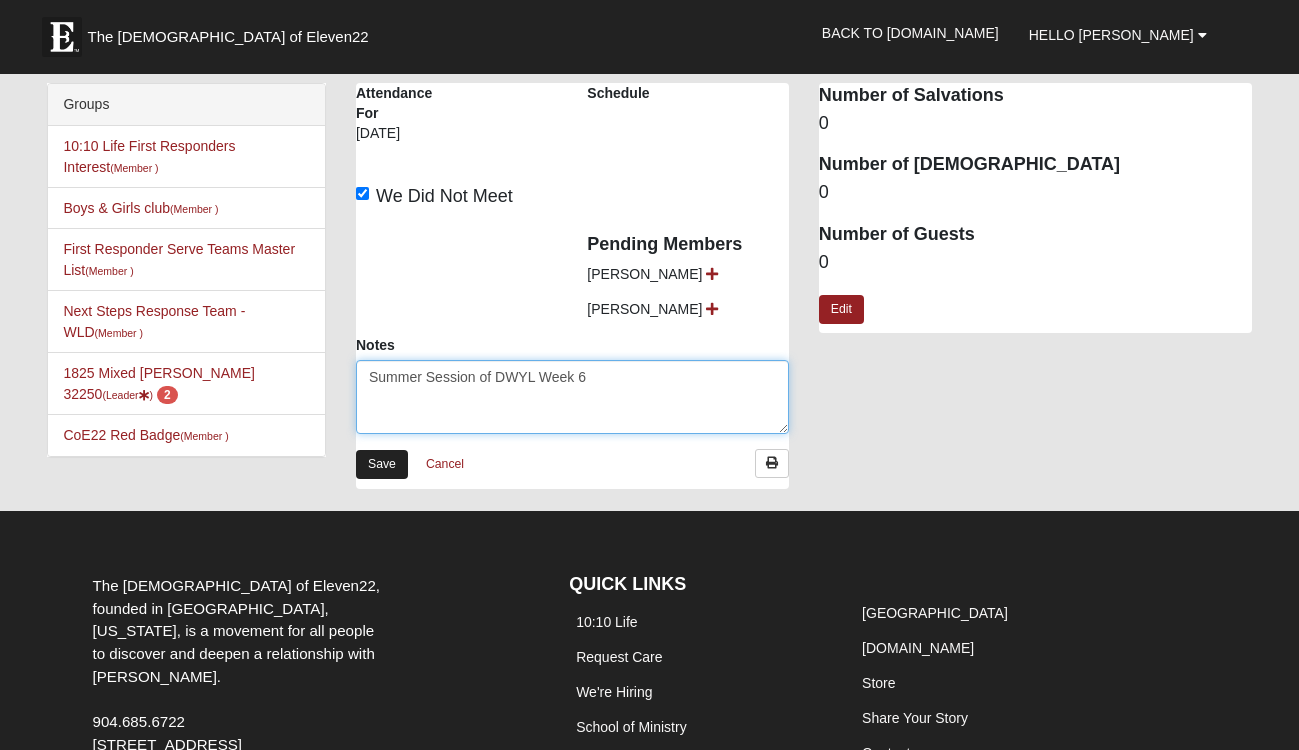 type on "Summer Session of DWYL Week 6" 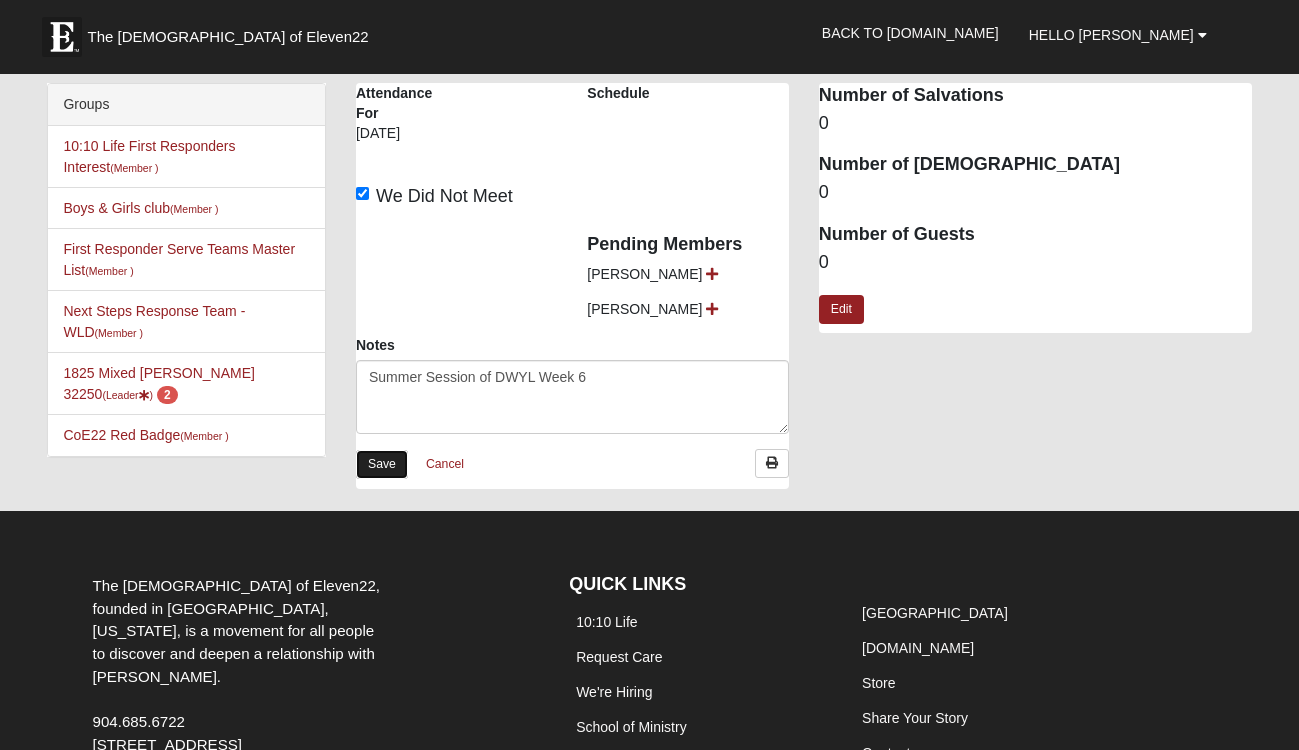 click on "Save" at bounding box center (382, 464) 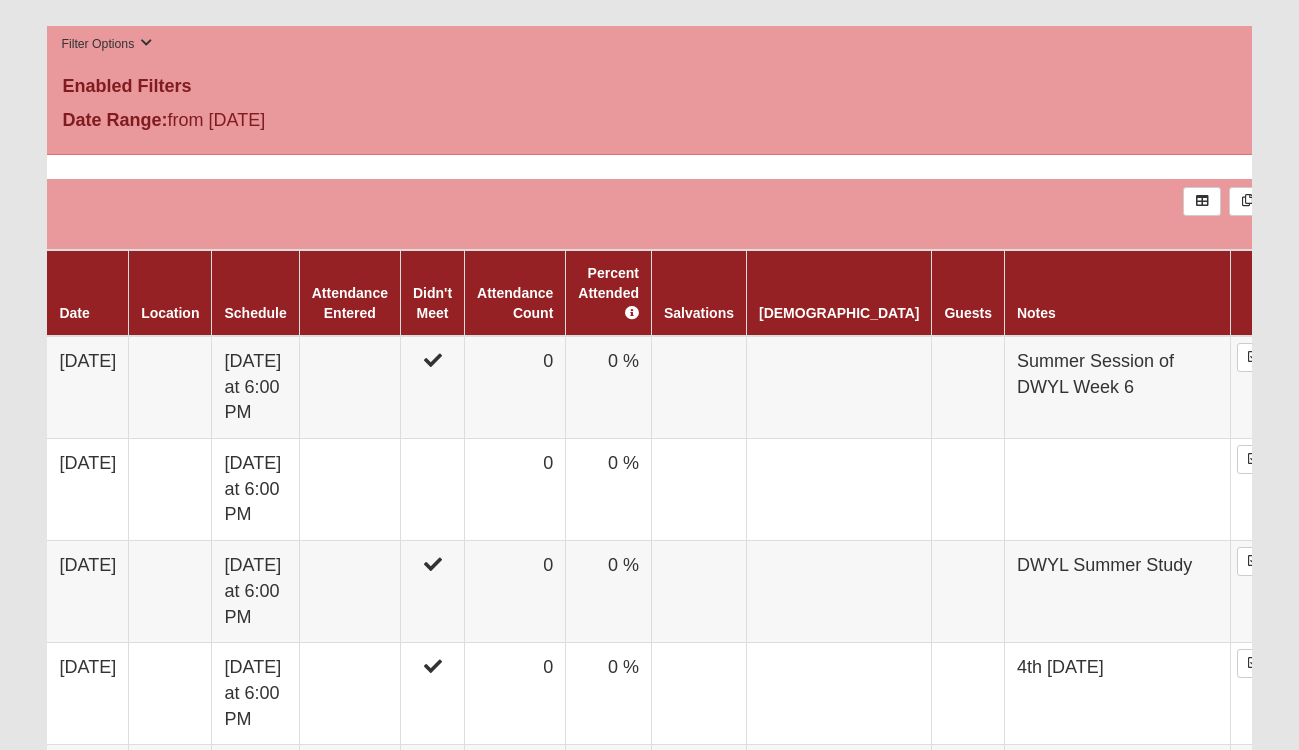 scroll, scrollTop: 1018, scrollLeft: 0, axis: vertical 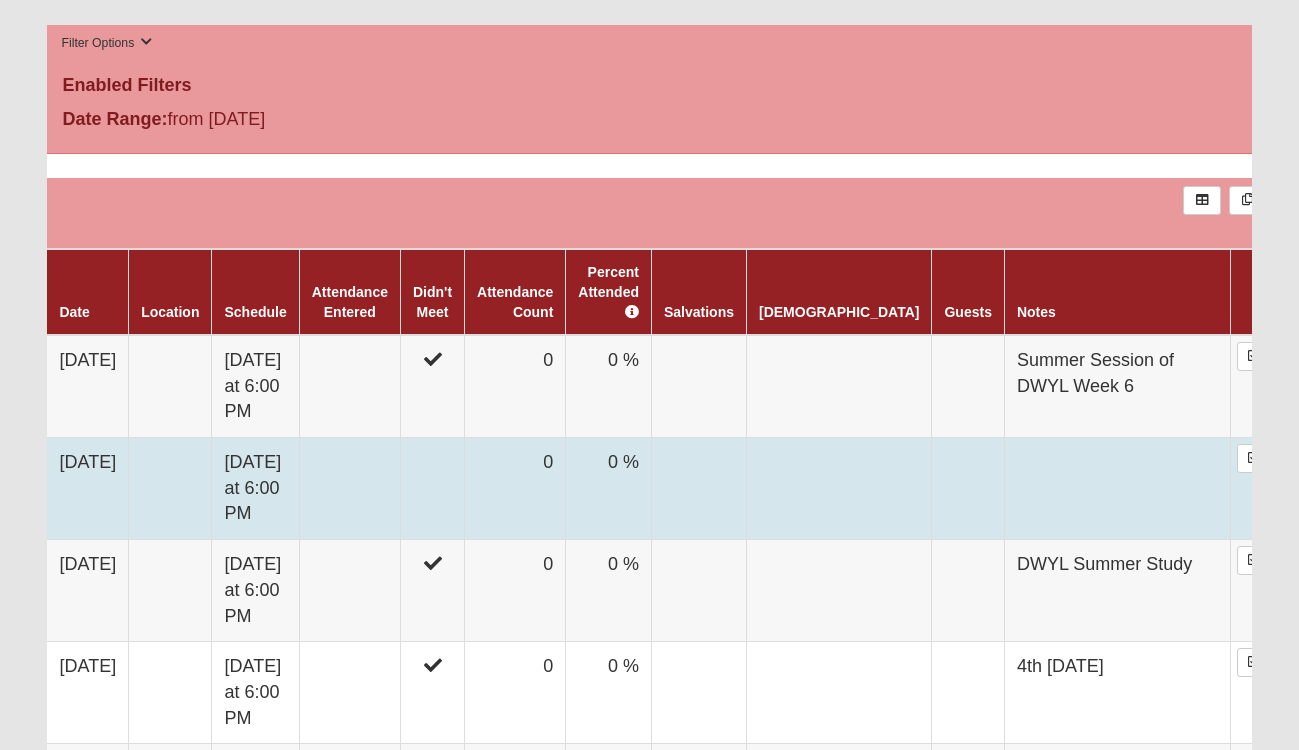 click at bounding box center [432, 489] 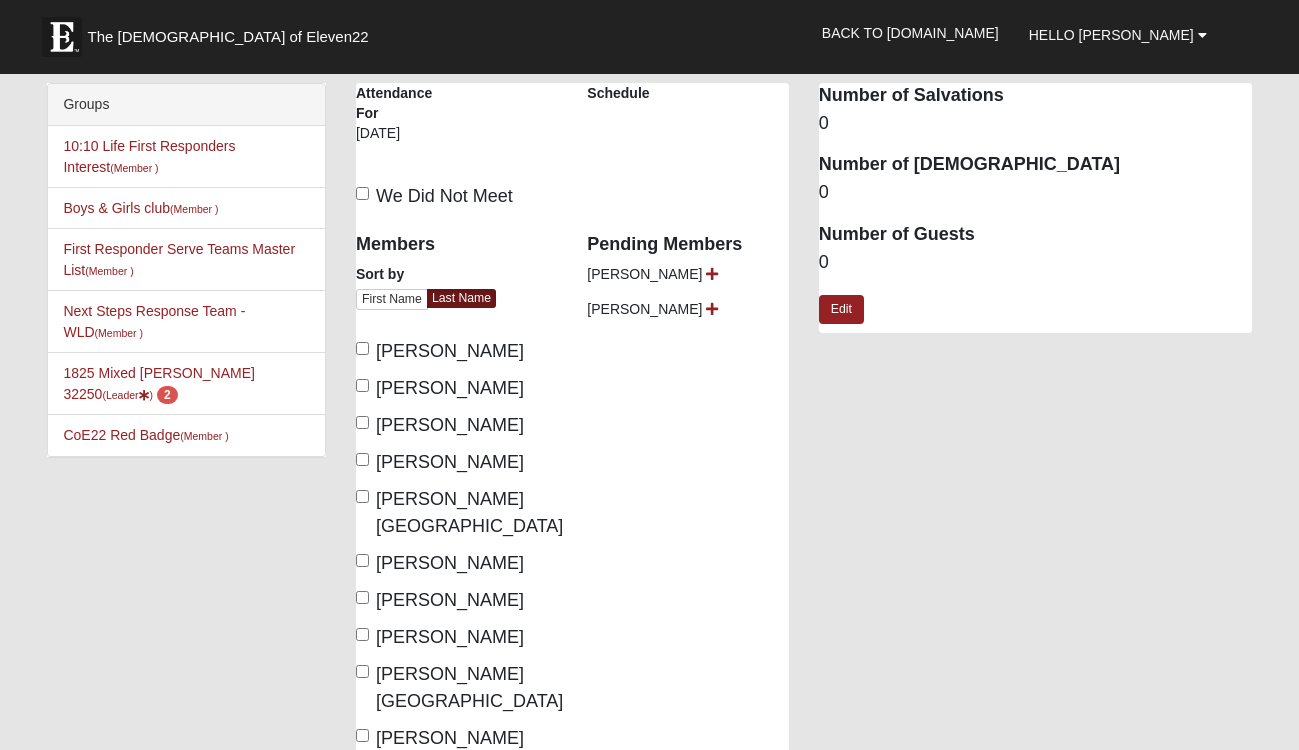 scroll, scrollTop: 0, scrollLeft: 0, axis: both 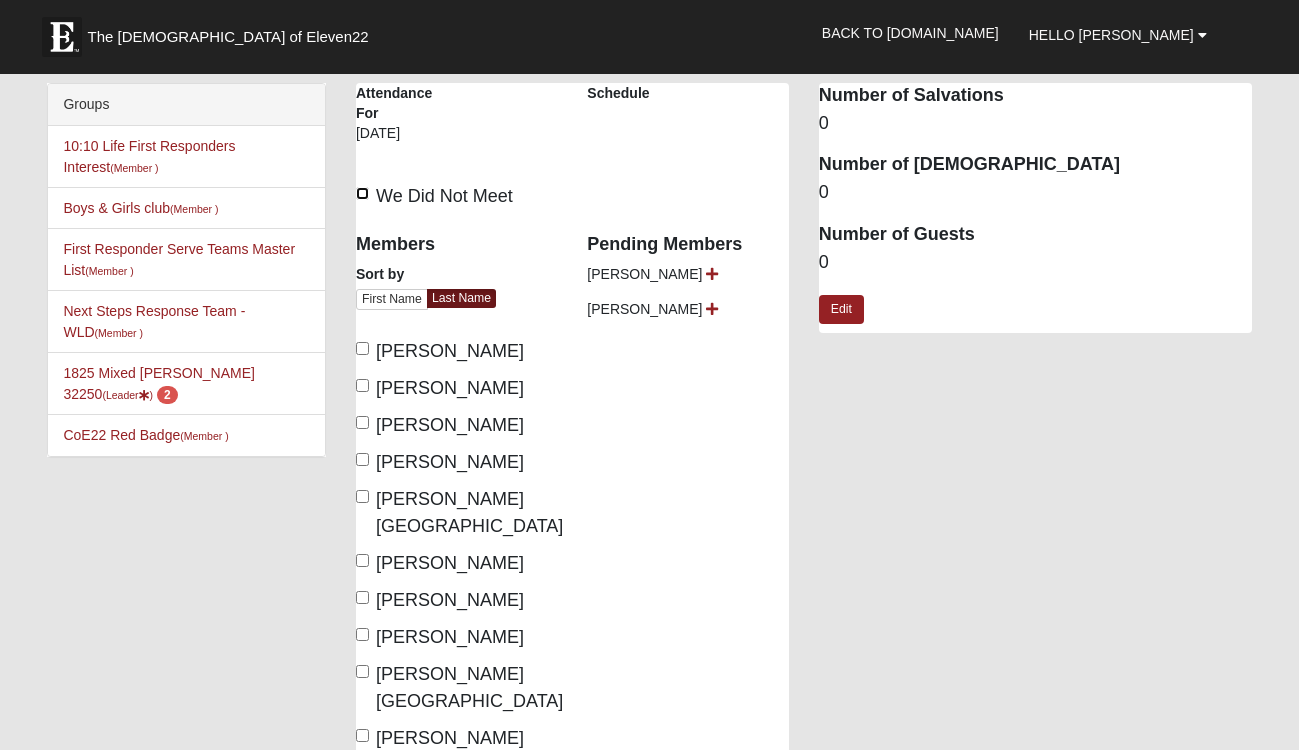 click on "We Did Not Meet" at bounding box center (362, 193) 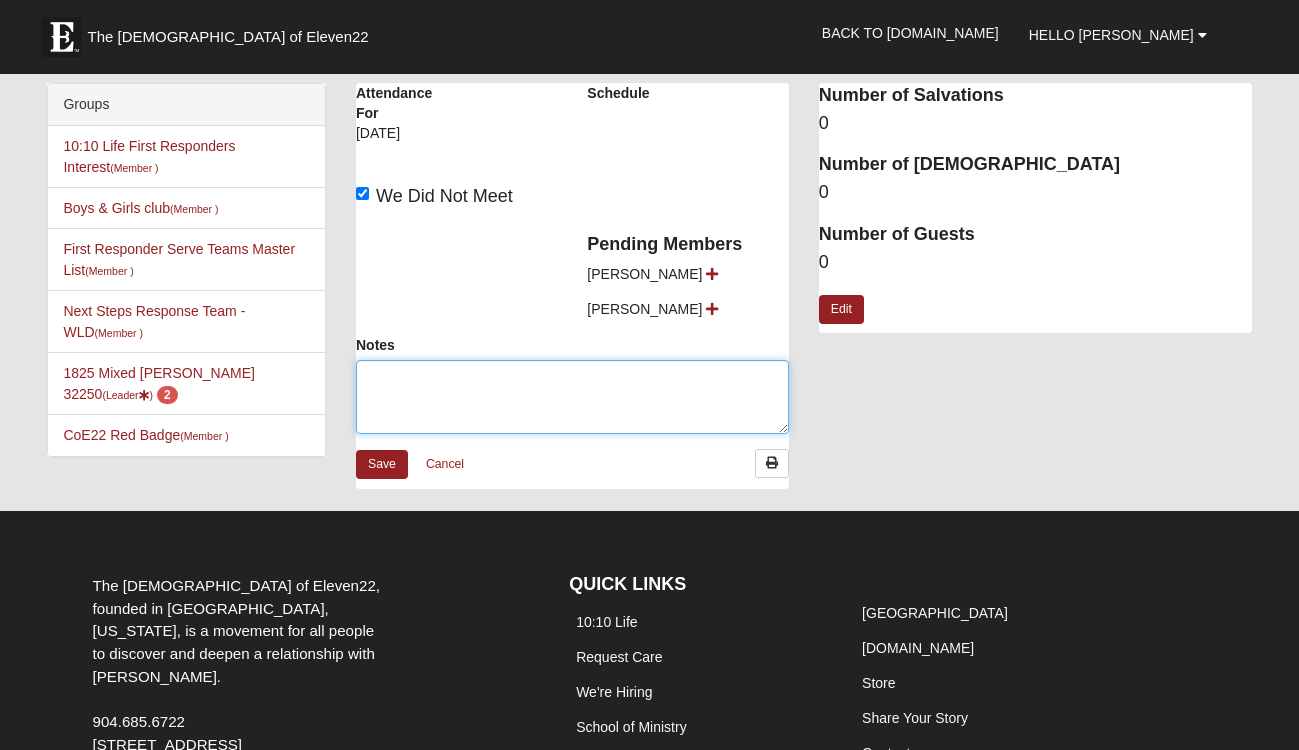 click on "Notes" at bounding box center (572, 397) 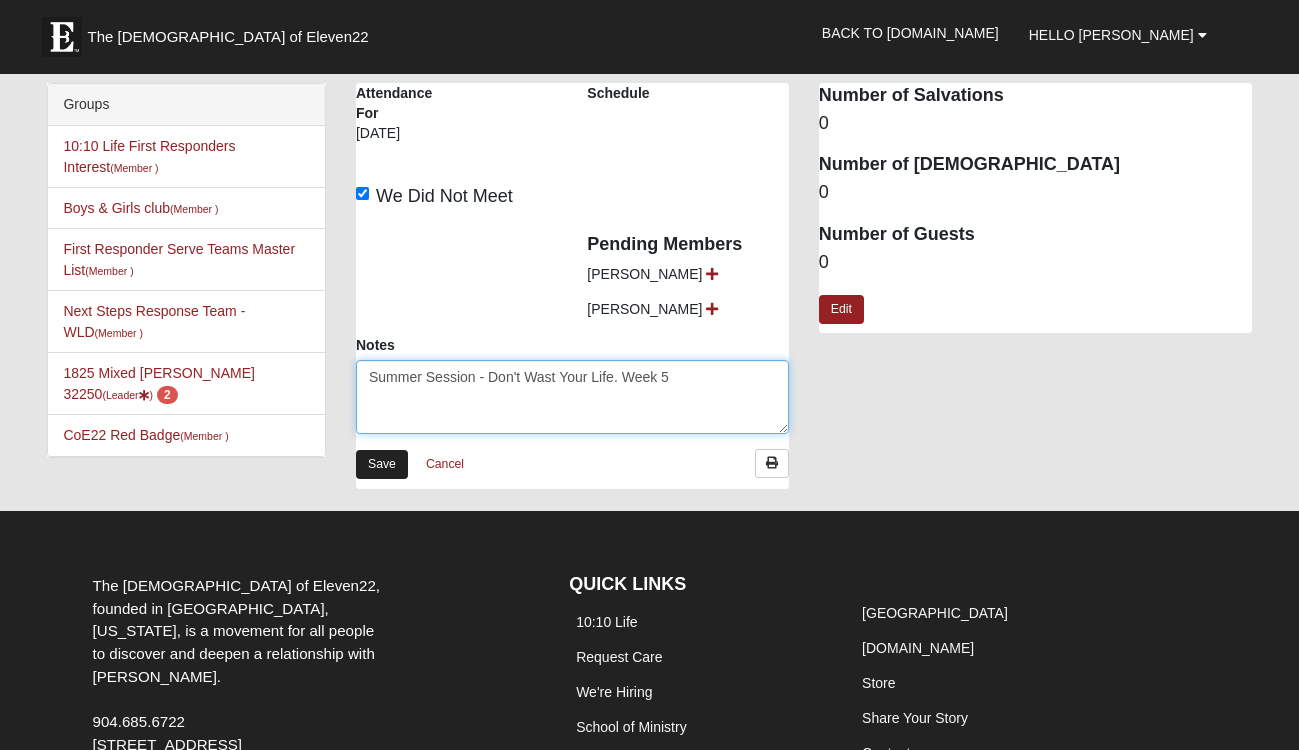 type on "Summer Session - Don't Wast Your Life. Week 5" 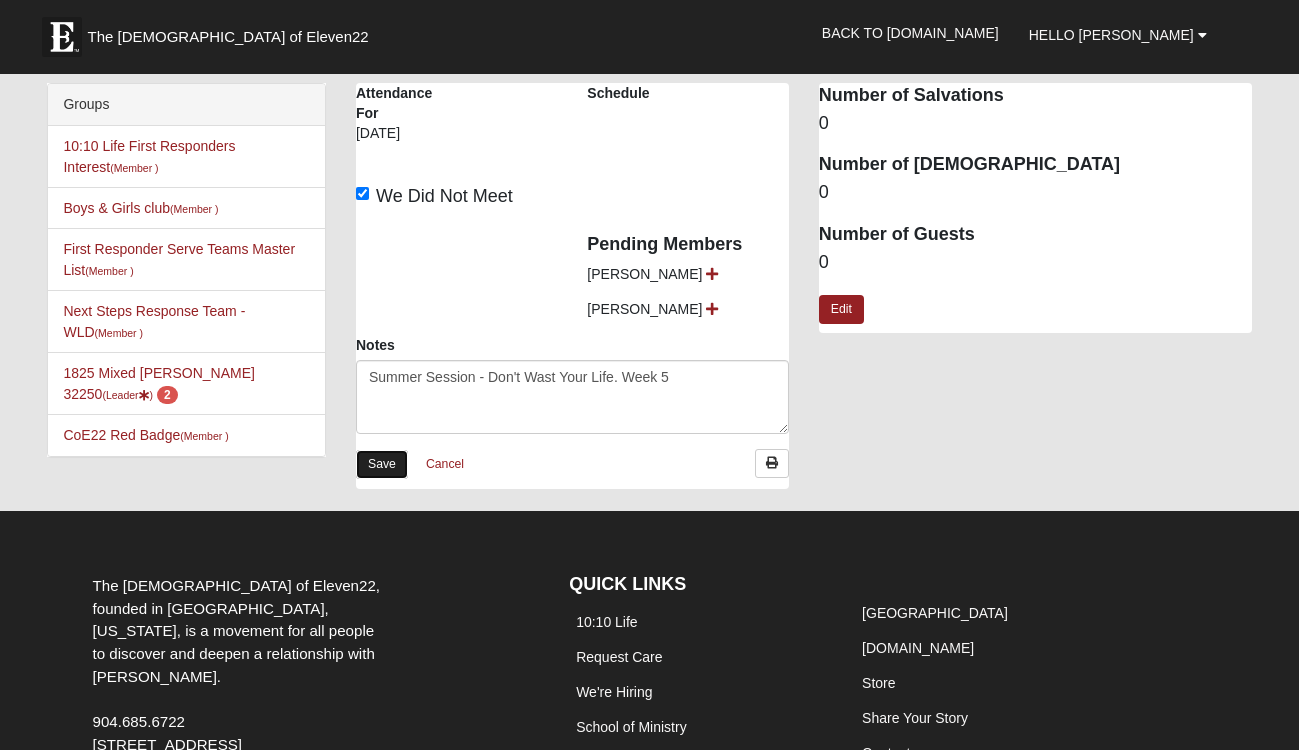 click on "Save" at bounding box center (382, 464) 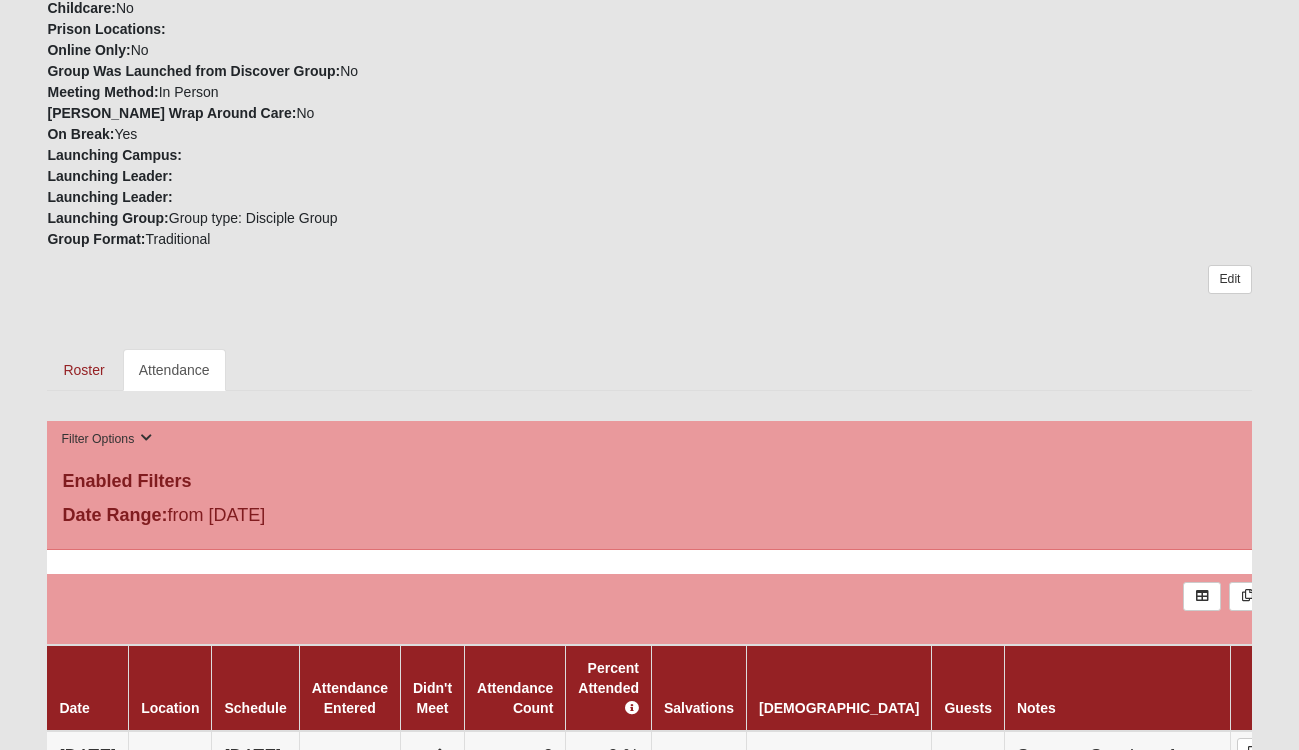 scroll, scrollTop: 0, scrollLeft: 0, axis: both 